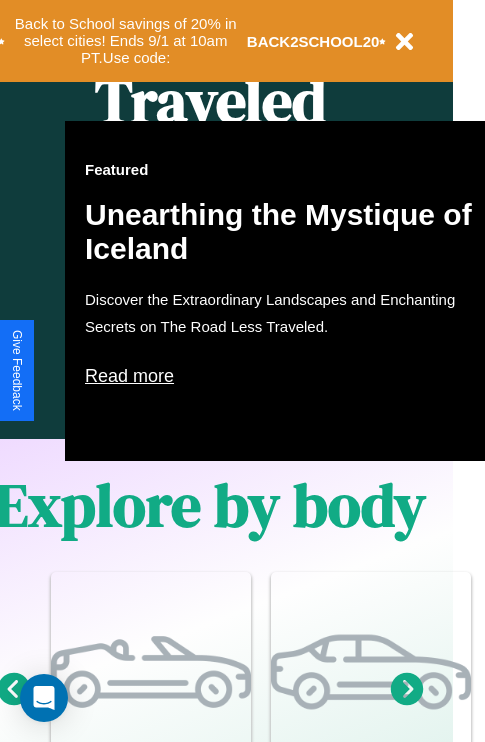 scroll, scrollTop: 997, scrollLeft: 32, axis: both 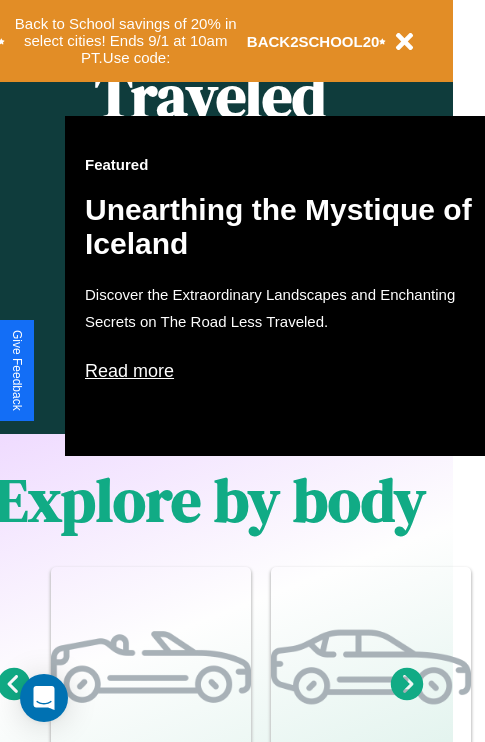 click on "Read more" at bounding box center (285, 371) 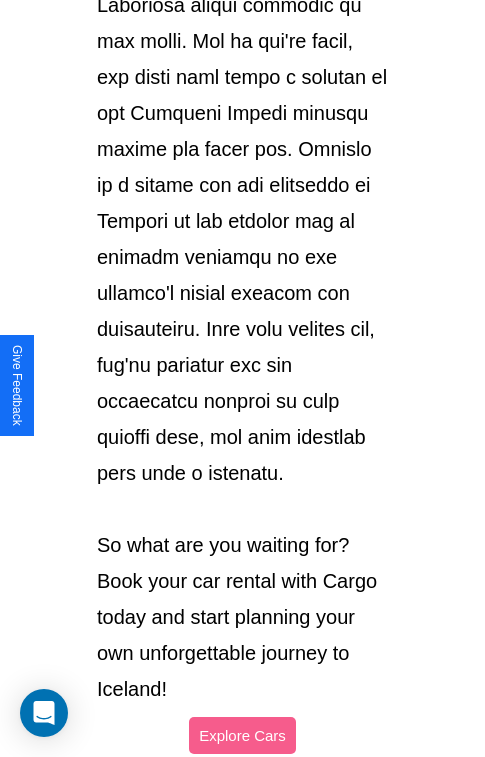 scroll, scrollTop: 3458, scrollLeft: 0, axis: vertical 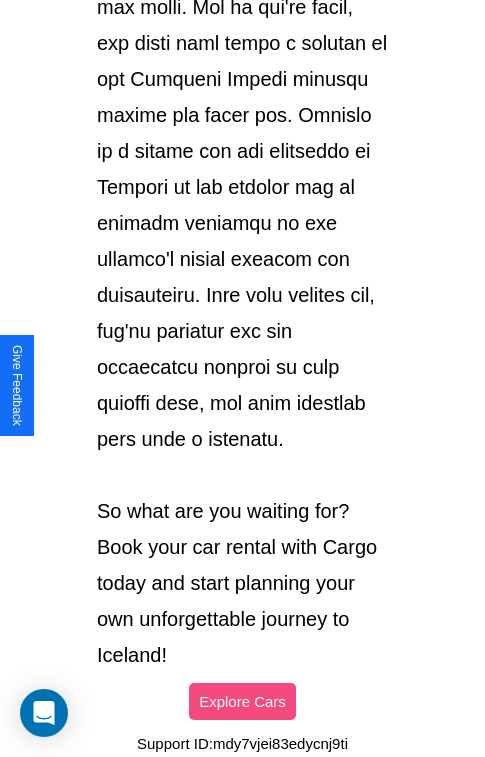 click on "Explore Cars" at bounding box center (242, 701) 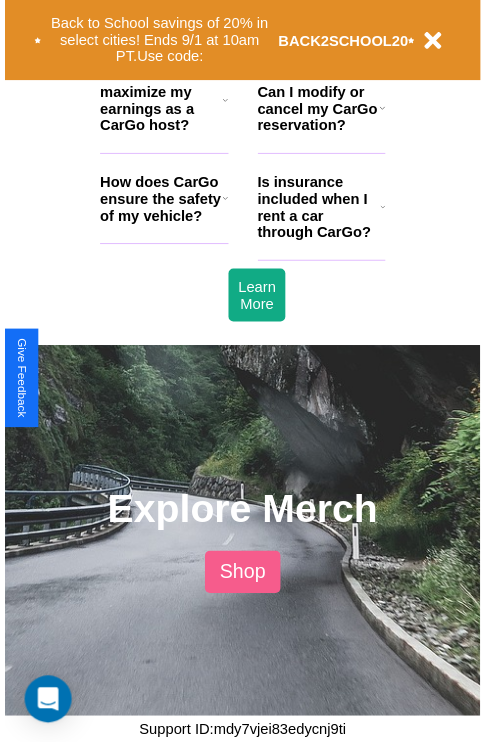 scroll, scrollTop: 997, scrollLeft: 32, axis: both 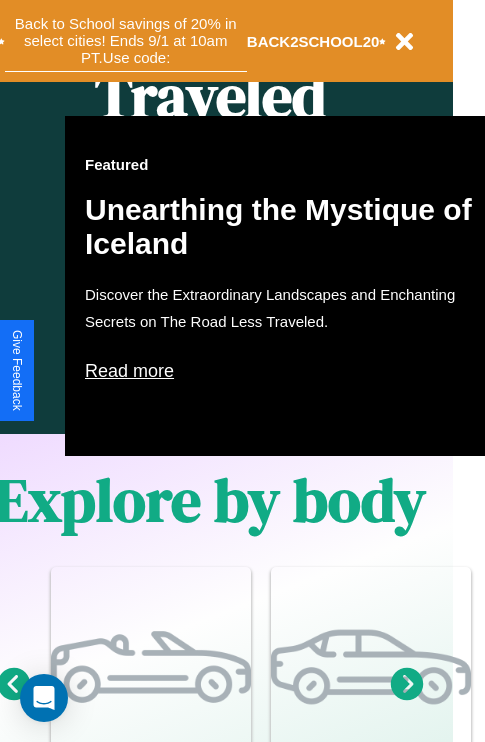 click on "Back to School savings of 20% in select cities! Ends 9/1 at 10am PT.  Use code:" at bounding box center (126, 41) 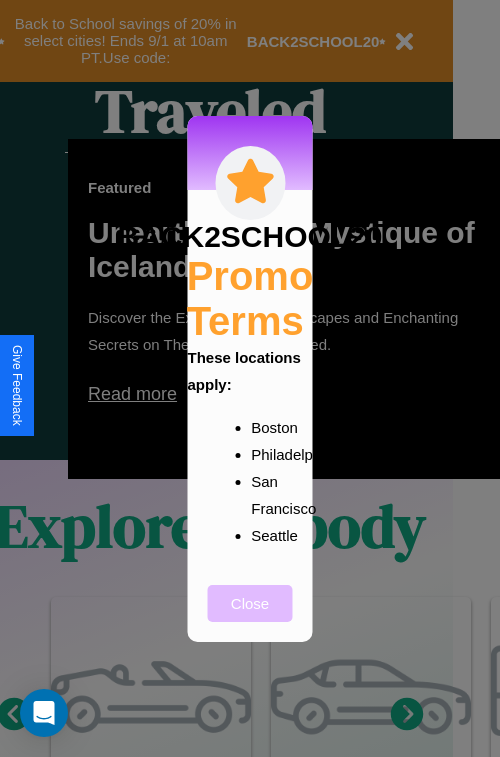click on "Close" at bounding box center [250, 603] 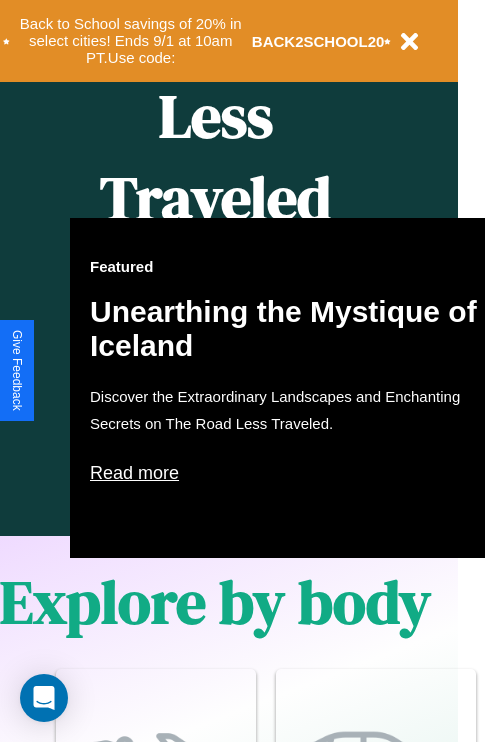 scroll, scrollTop: 308, scrollLeft: 0, axis: vertical 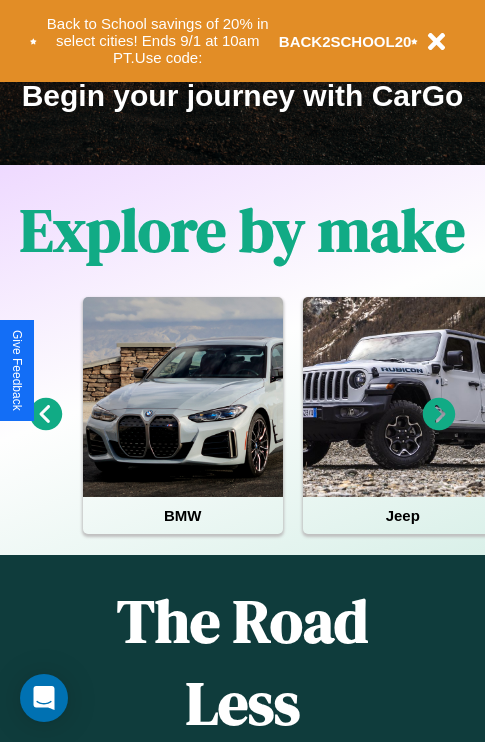 click 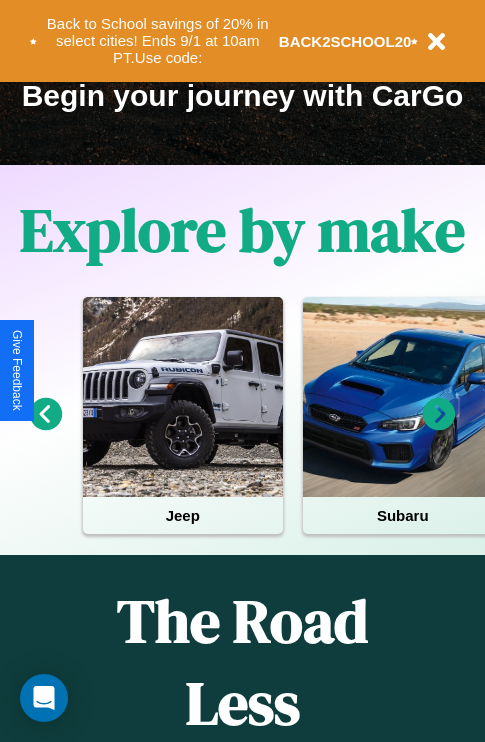 click 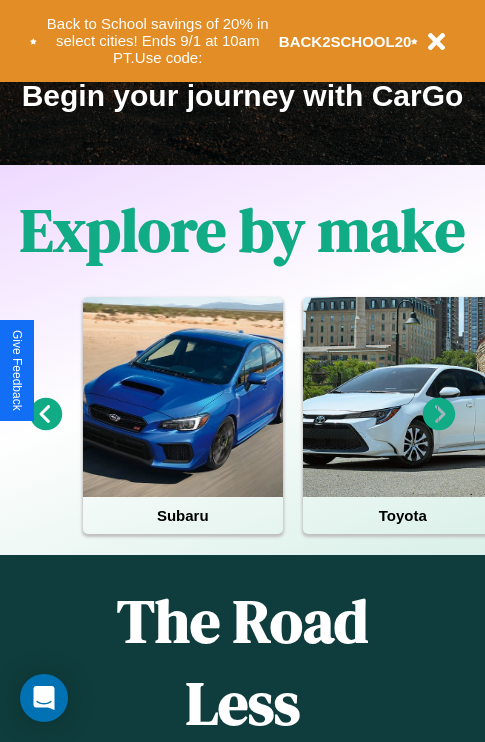 click 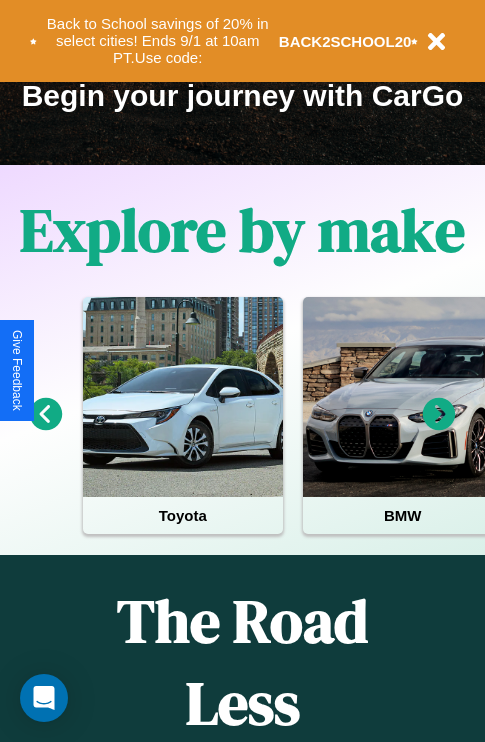 click 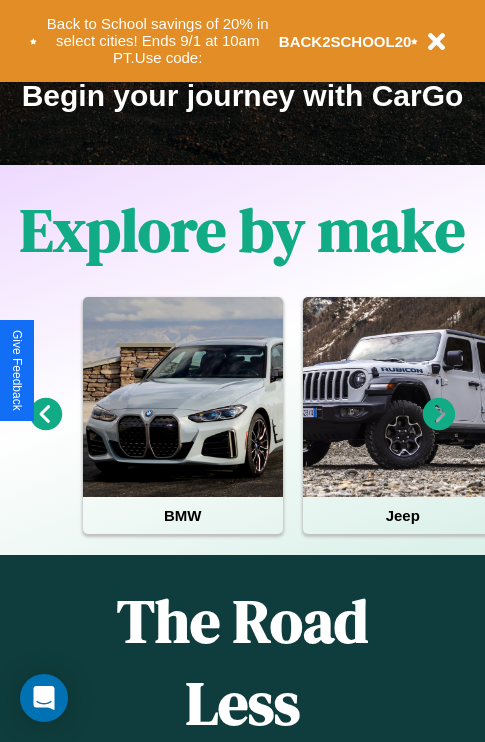 click 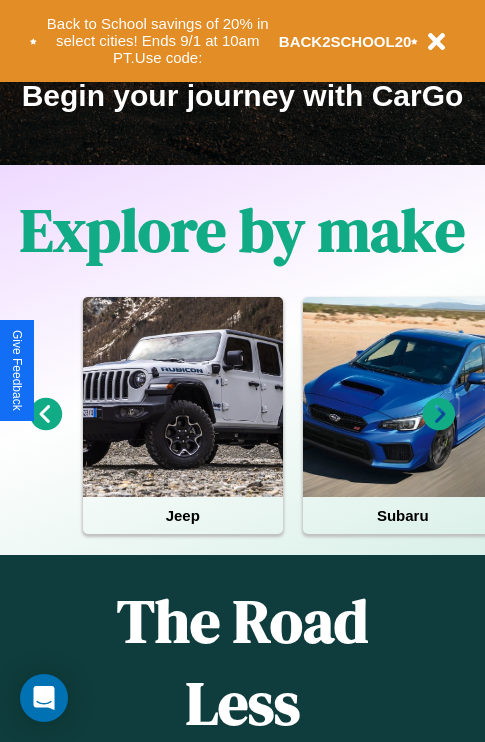 click 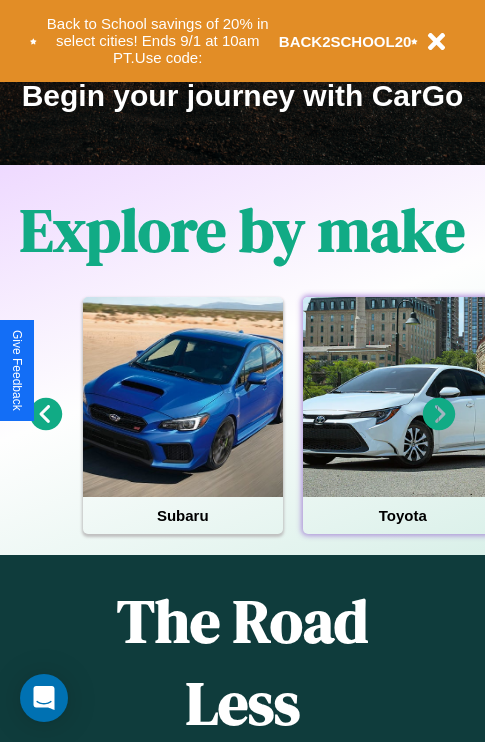 click at bounding box center (403, 397) 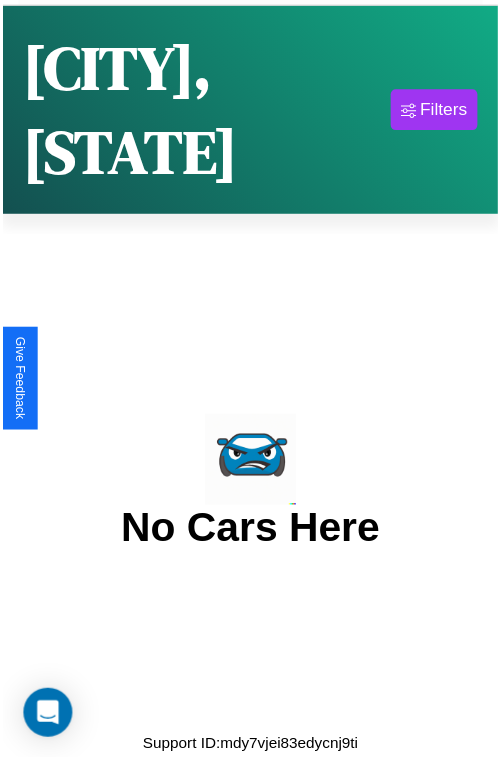scroll, scrollTop: 0, scrollLeft: 0, axis: both 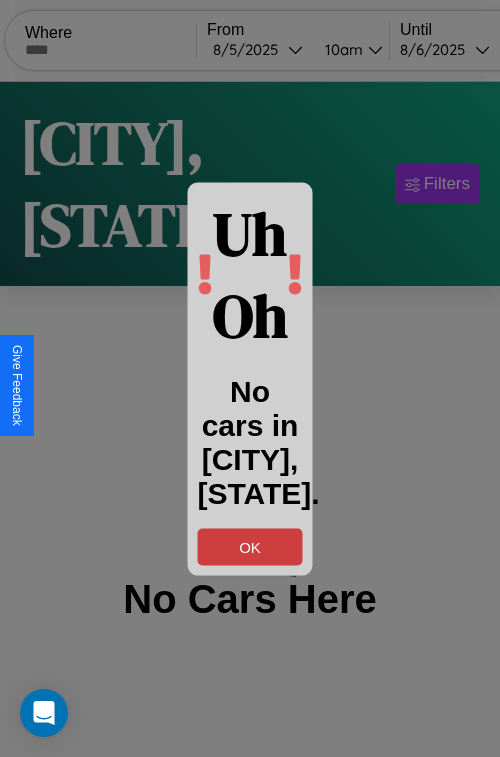 click on "OK" at bounding box center (250, 546) 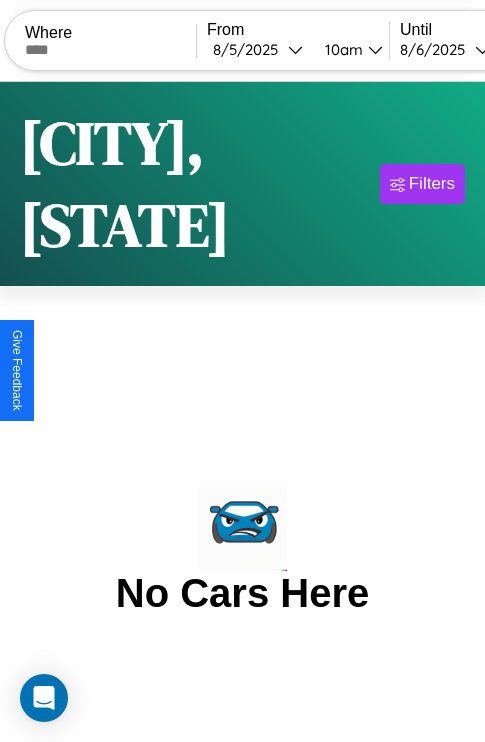 click at bounding box center [110, 50] 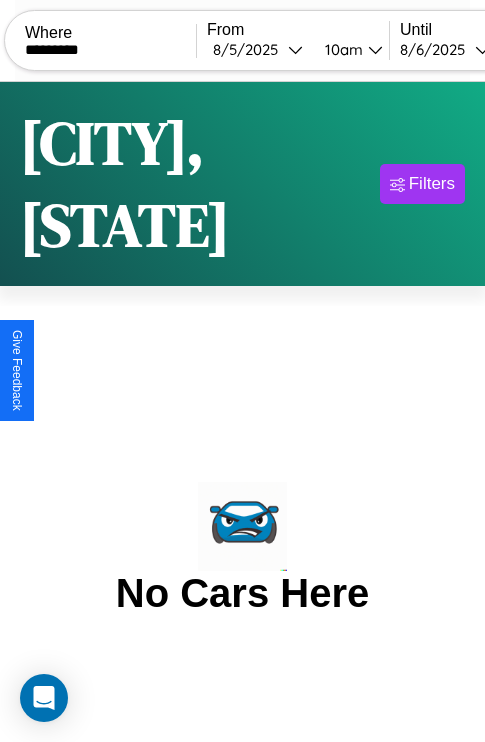 type on "*********" 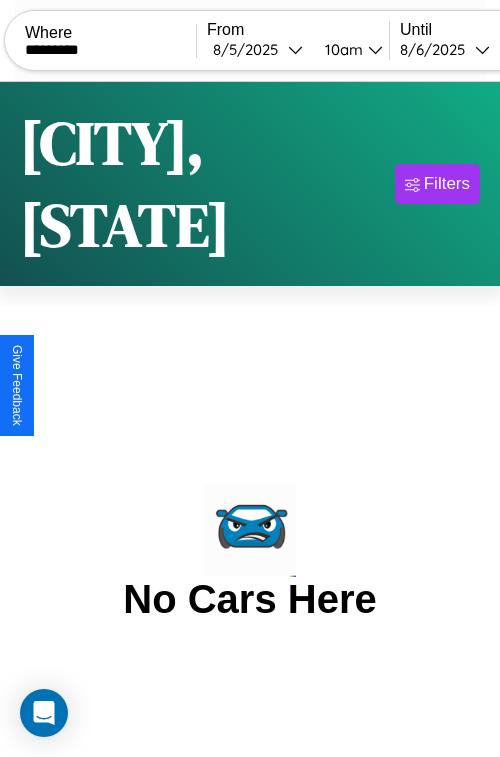 select on "*" 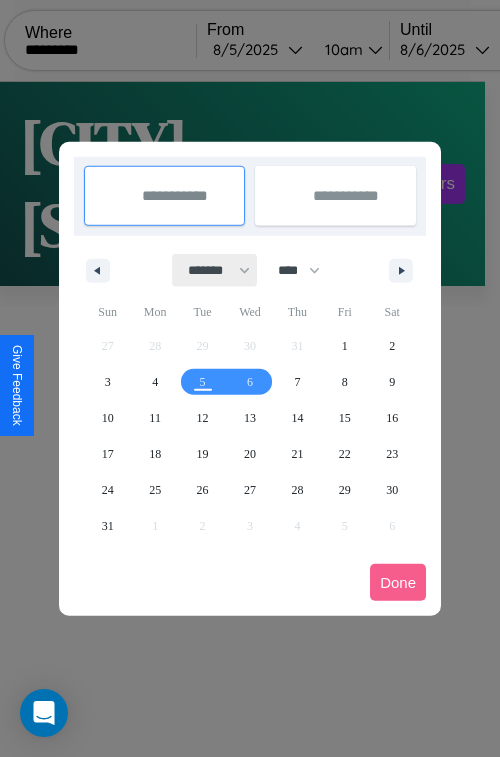 click on "******* ******** ***** ***** *** **** **** ****** ********* ******* ******** ********" at bounding box center [215, 270] 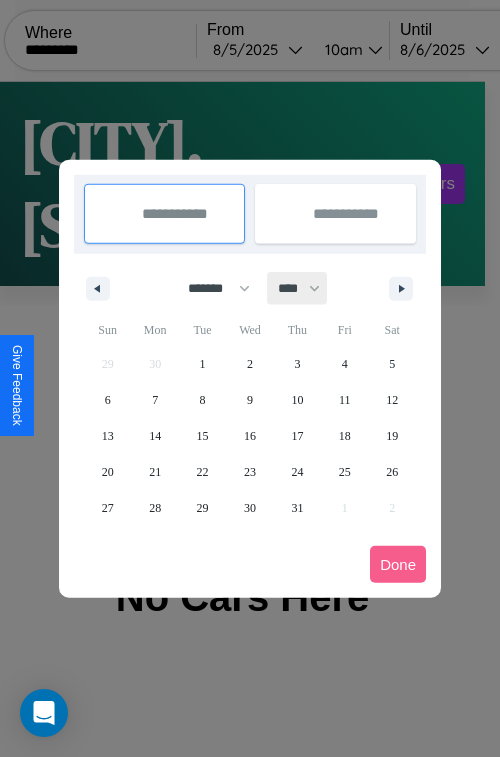 click on "**** **** **** **** **** **** **** **** **** **** **** **** **** **** **** **** **** **** **** **** **** **** **** **** **** **** **** **** **** **** **** **** **** **** **** **** **** **** **** **** **** **** **** **** **** **** **** **** **** **** **** **** **** **** **** **** **** **** **** **** **** **** **** **** **** **** **** **** **** **** **** **** **** **** **** **** **** **** **** **** **** **** **** **** **** **** **** **** **** **** **** **** **** **** **** **** **** **** **** **** **** **** **** **** **** **** **** **** **** **** **** **** **** **** **** **** **** **** **** **** ****" at bounding box center (298, 288) 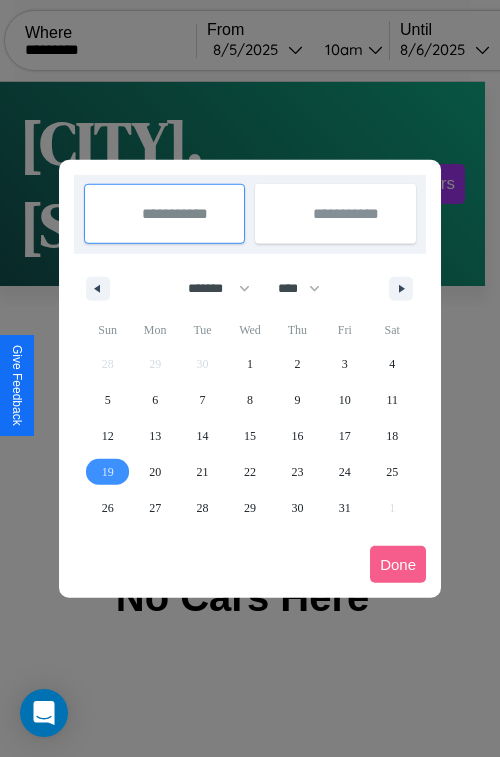 click on "19" at bounding box center (108, 472) 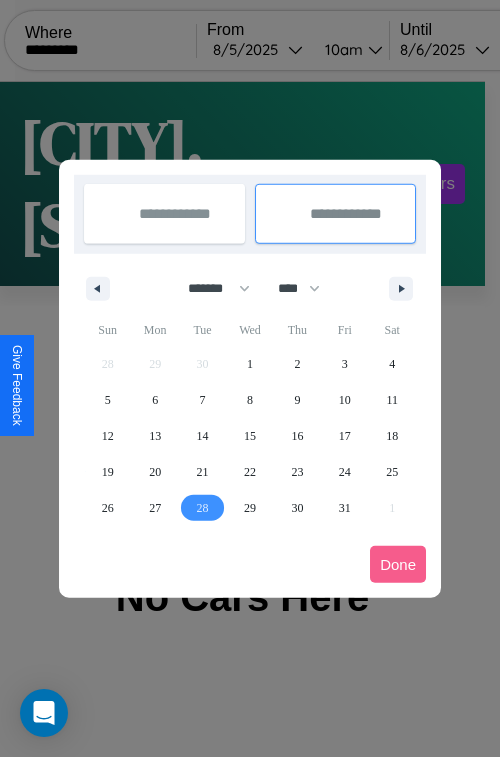 click on "28" at bounding box center [203, 508] 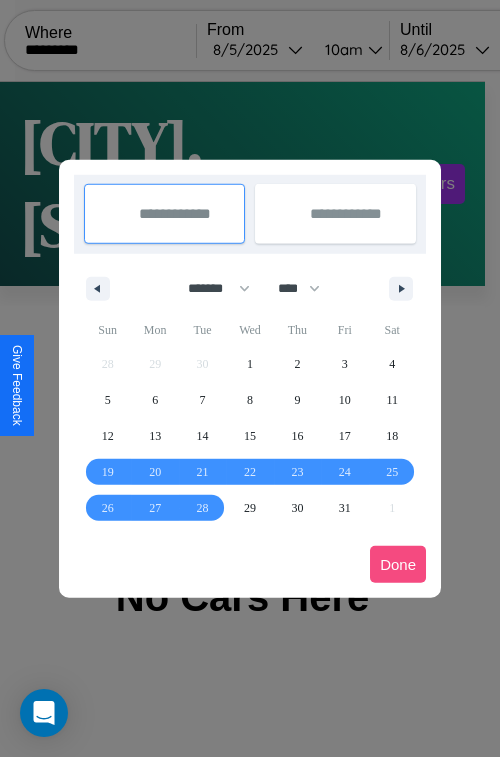 click on "Done" at bounding box center [398, 564] 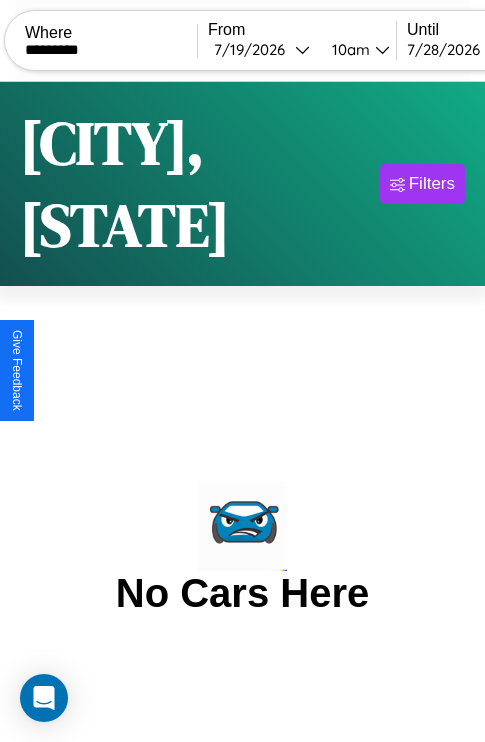 click on "10am" at bounding box center [348, 49] 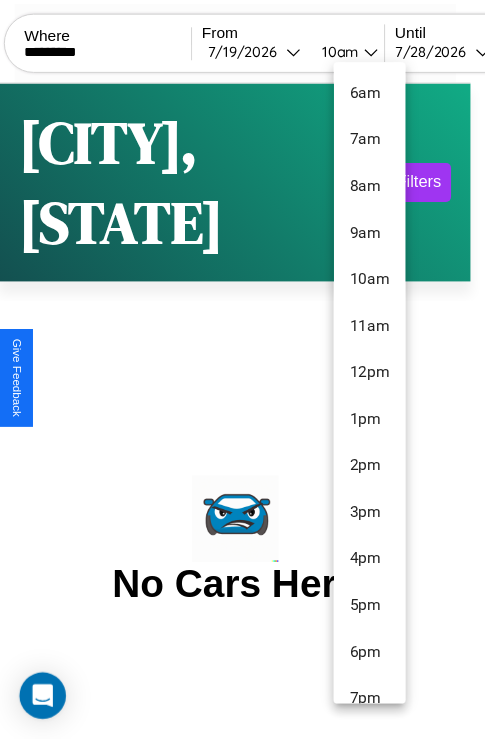 scroll, scrollTop: 163, scrollLeft: 0, axis: vertical 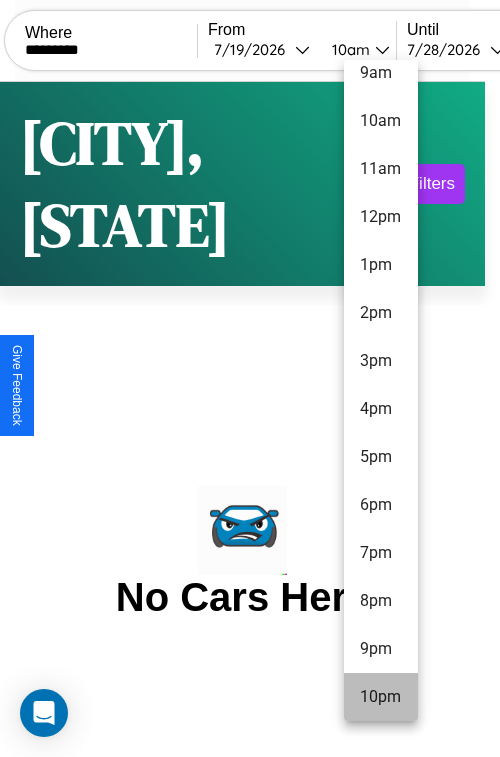 click on "10pm" at bounding box center [381, 697] 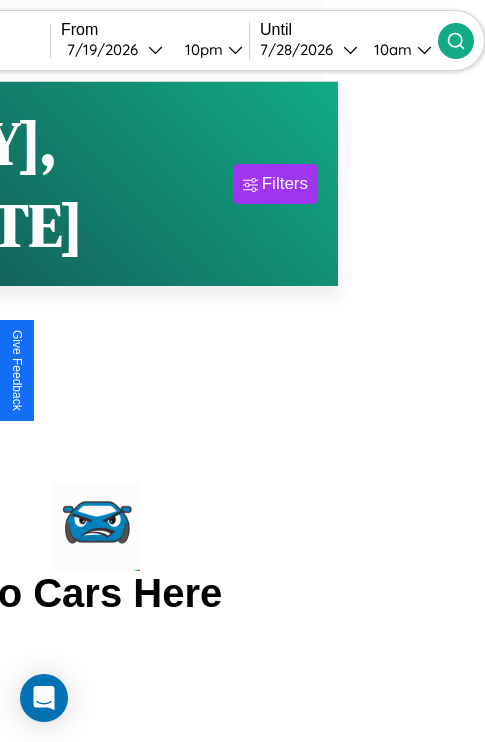 click 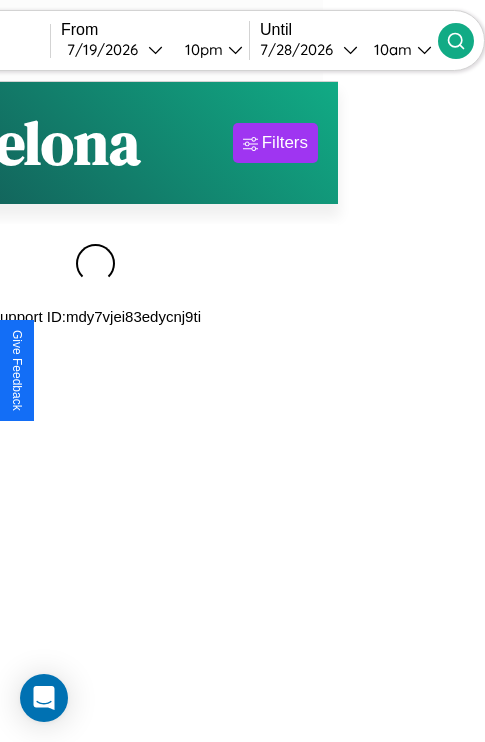 scroll, scrollTop: 0, scrollLeft: 183, axis: horizontal 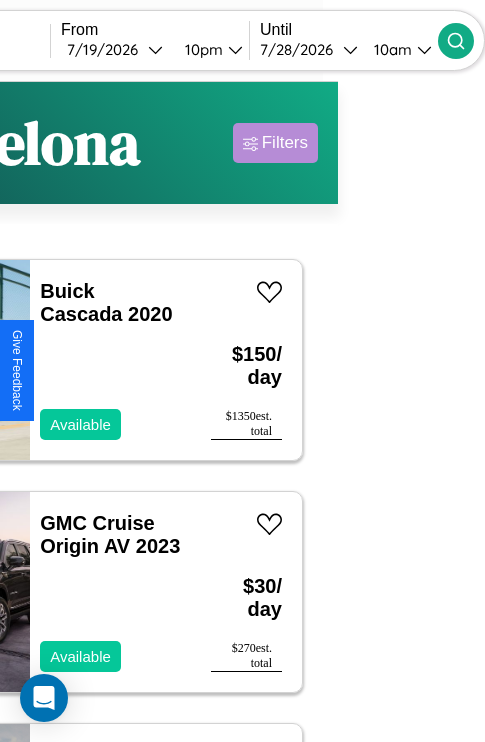 click on "Filters" at bounding box center (285, 143) 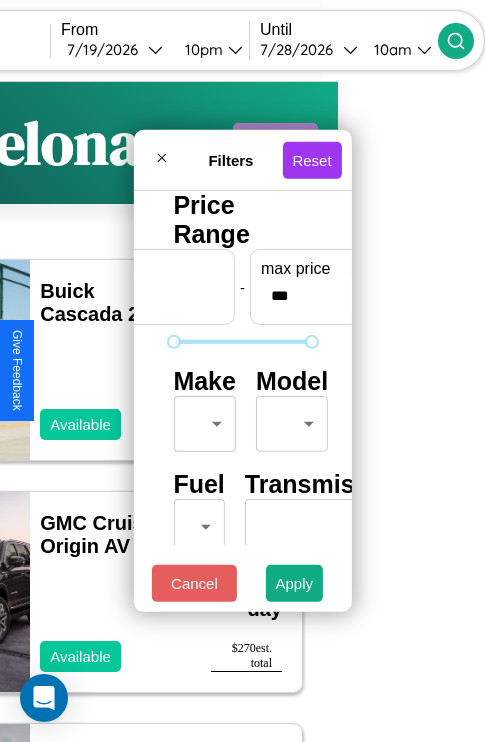 scroll, scrollTop: 162, scrollLeft: 63, axis: both 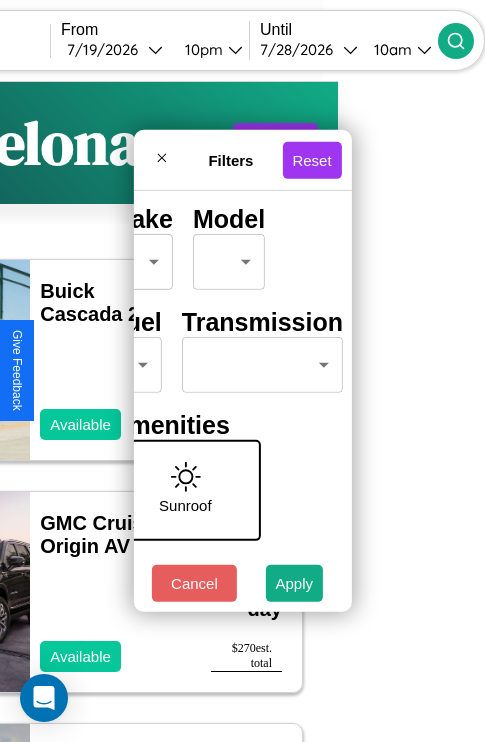 click on "CarGo Where ********* From [DATE] [TIME] Until [DATE] [TIME] Become a Host Login Sign Up [CITY] Filters 34  cars in this area These cars can be picked up in this city. Buick   Cascada   2020 Available $ 150  / day $ 1350  est. total GMC   Cruise Origin AV   2023 Available $ 30  / day $ 270  est. total BMW   335xi   2019 Available $ 110  / day $ 990  est. total Alfa Romeo   Stelvio   2014 Available $ 30  / day $ 270  est. total Lincoln   MKZ   2016 Available $ 100  / day $ 900  est. total Audi   A4 allroad   2019 Available $ 80  / day $ 720  est. total Alfa Romeo   Milano   2020 Available $ 70  / day $ 630  est. total Infiniti   QX50   2014 Available $ 170  / day $ 1530  est. total Alfa Romeo   Giulia ([PHONE])   2024 Available $ 190  / day $ 1710  est. total Hyundai   Azera   2018 Available $ 120  / day $ 1080  est. total Volvo   Cab Behind Engine   2014 Available $ 60  / day $ 540  est. total Infiniti   QX80   2023 Available $ 120  / day $ 1080  est. total Maserati   Ghibli   2016 Available $ 130" at bounding box center [95, 412] 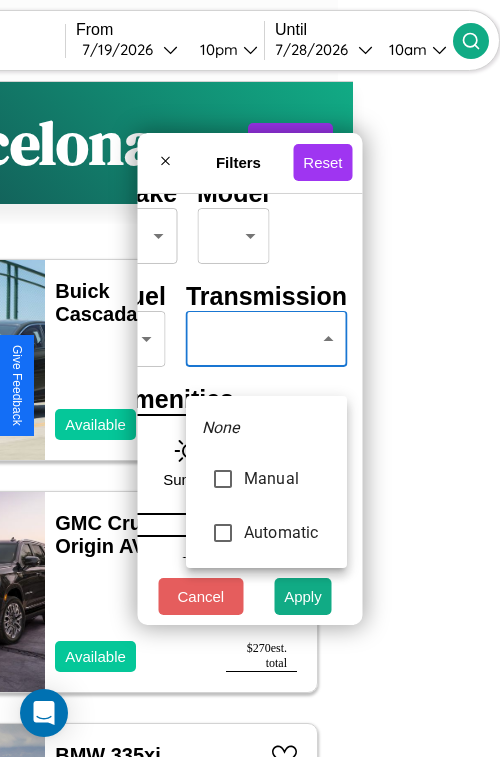 type on "******" 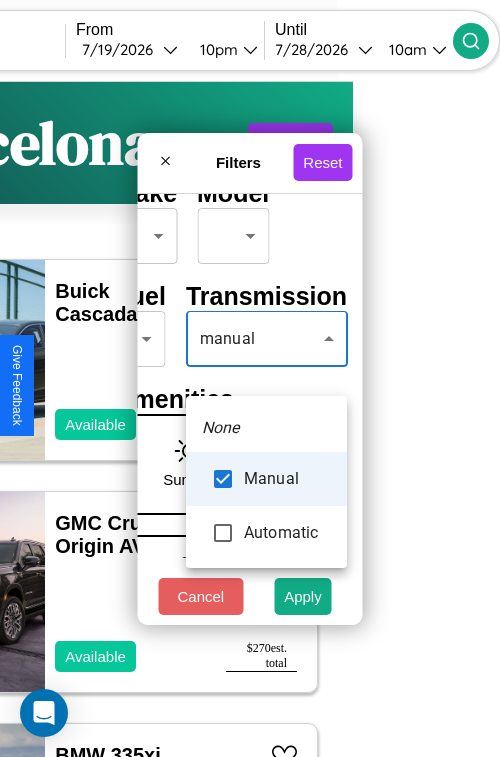 click at bounding box center (250, 378) 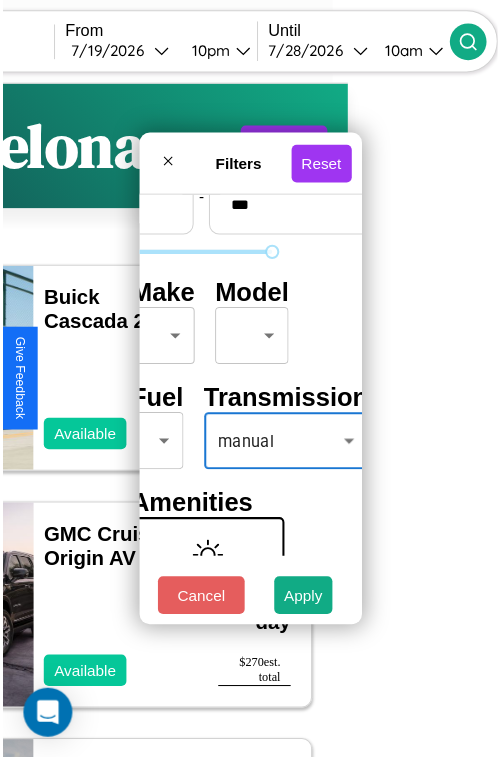 scroll, scrollTop: 59, scrollLeft: 40, axis: both 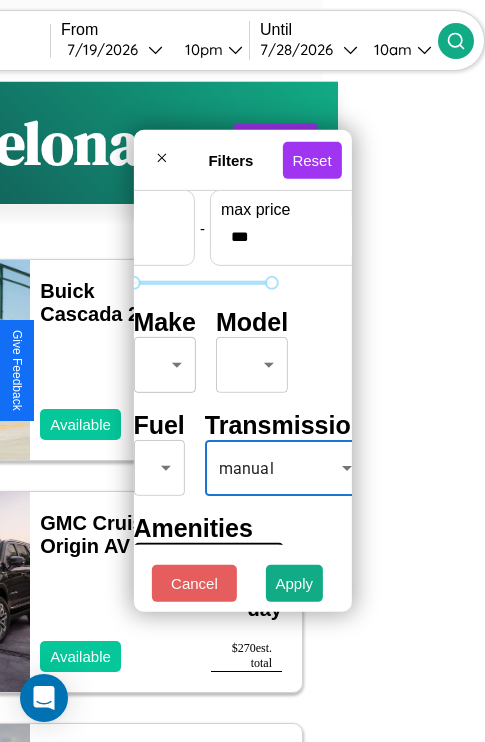 click on "CarGo Where ********* From [DATE] [TIME] Until [DATE] [TIME] Become a Host Login Sign Up [CITY] Filters 34  cars in this area These cars can be picked up in this city. Buick   Cascada   2020 Available $ 150  / day $ 1350  est. total GMC   Cruise Origin AV   2023 Available $ 30  / day $ 270  est. total BMW   335xi   2019 Available $ 110  / day $ 990  est. total Alfa Romeo   Stelvio   2014 Available $ 30  / day $ 270  est. total Lincoln   MKZ   2016 Available $ 100  / day $ 900  est. total Audi   A4 allroad   2019 Available $ 80  / day $ 720  est. total Alfa Romeo   Milano   2020 Available $ 70  / day $ 630  est. total Infiniti   QX50   2014 Available $ 170  / day $ 1530  est. total Alfa Romeo   Giulia ([PHONE])   2024 Available $ 190  / day $ 1710  est. total Hyundai   Azera   2018 Available $ 120  / day $ 1080  est. total Volvo   Cab Behind Engine   2014 Available $ 60  / day $ 540  est. total Infiniti   QX80   2023 Available $ 120  / day $ 1080  est. total Maserati   Ghibli   2016 Available $ 130" at bounding box center (95, 412) 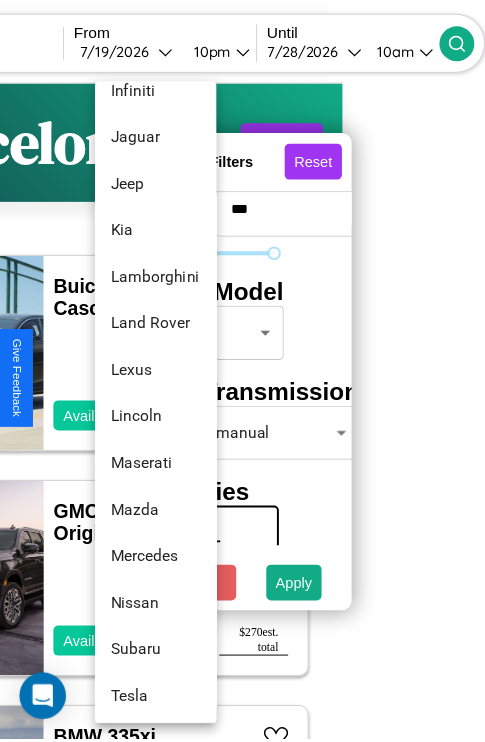 scroll, scrollTop: 998, scrollLeft: 0, axis: vertical 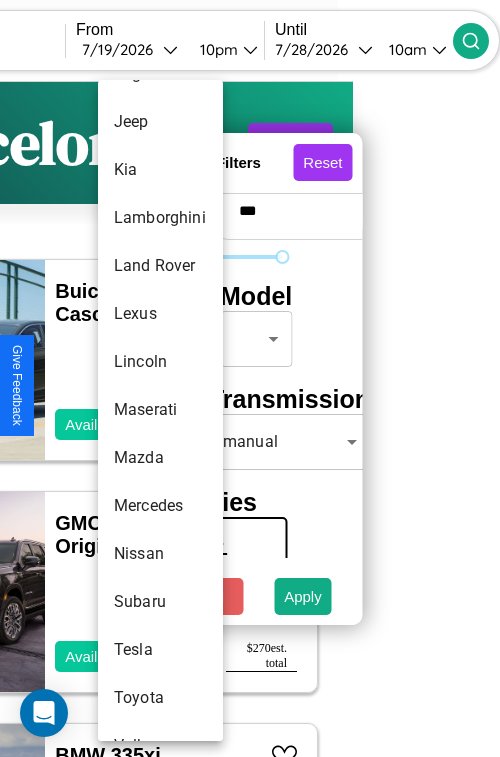 click on "Maserati" at bounding box center [160, 410] 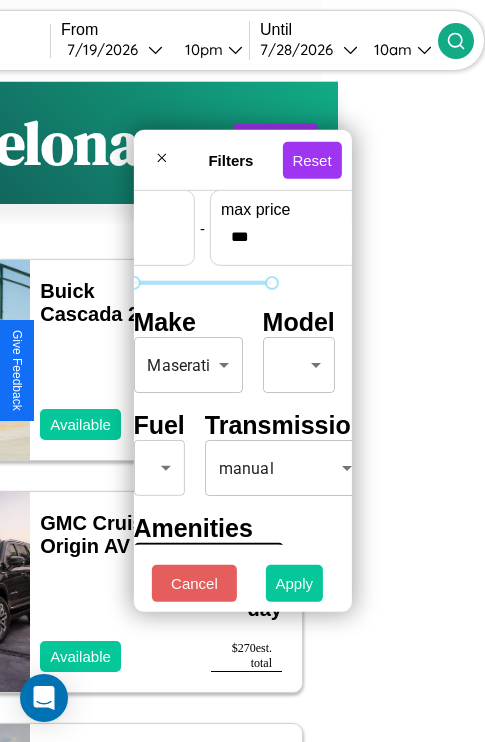click on "Apply" at bounding box center (295, 583) 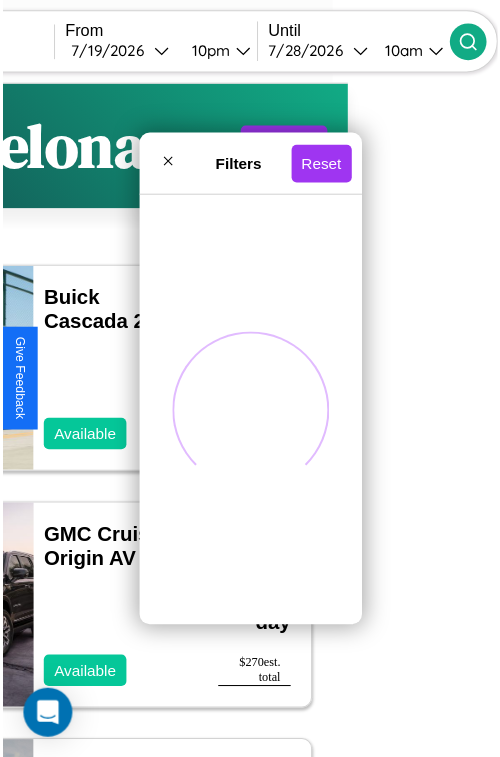 scroll, scrollTop: 0, scrollLeft: 0, axis: both 